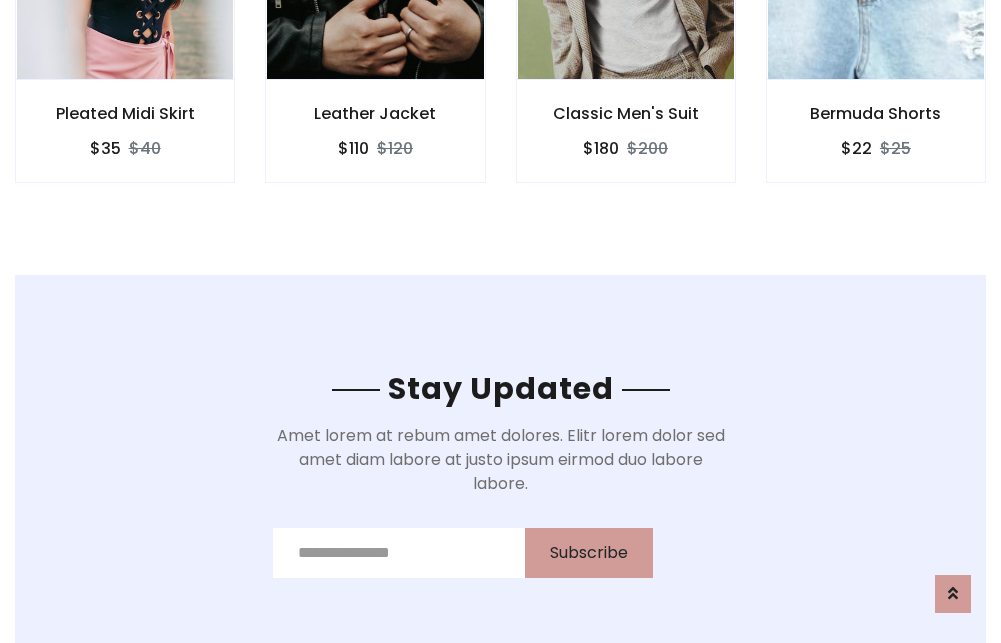 scroll, scrollTop: 3012, scrollLeft: 0, axis: vertical 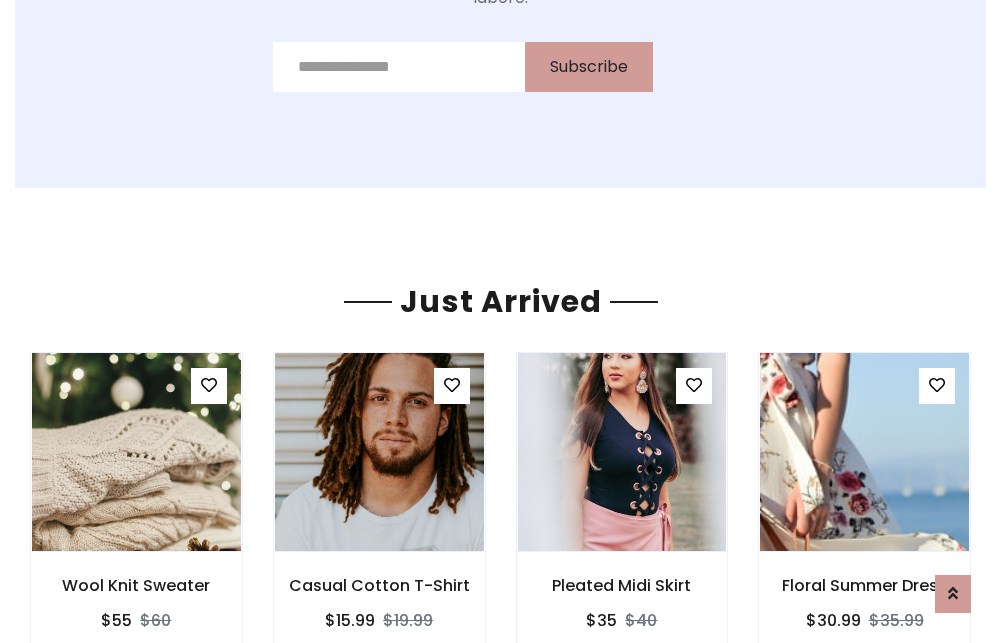 click on "Classic Men's Suit
$180
$200" at bounding box center [626, -441] 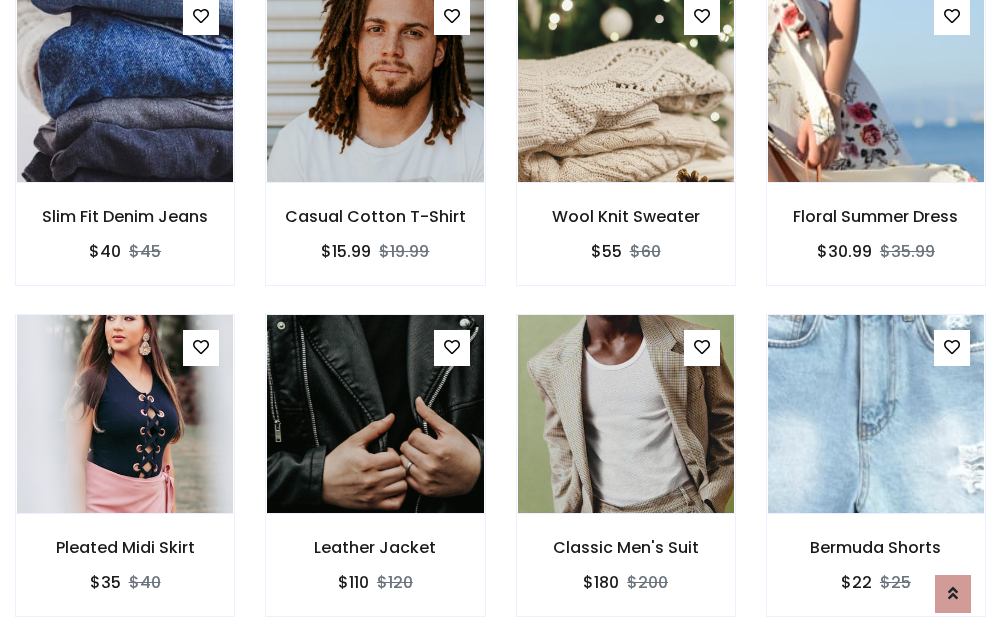 scroll, scrollTop: 2090, scrollLeft: 0, axis: vertical 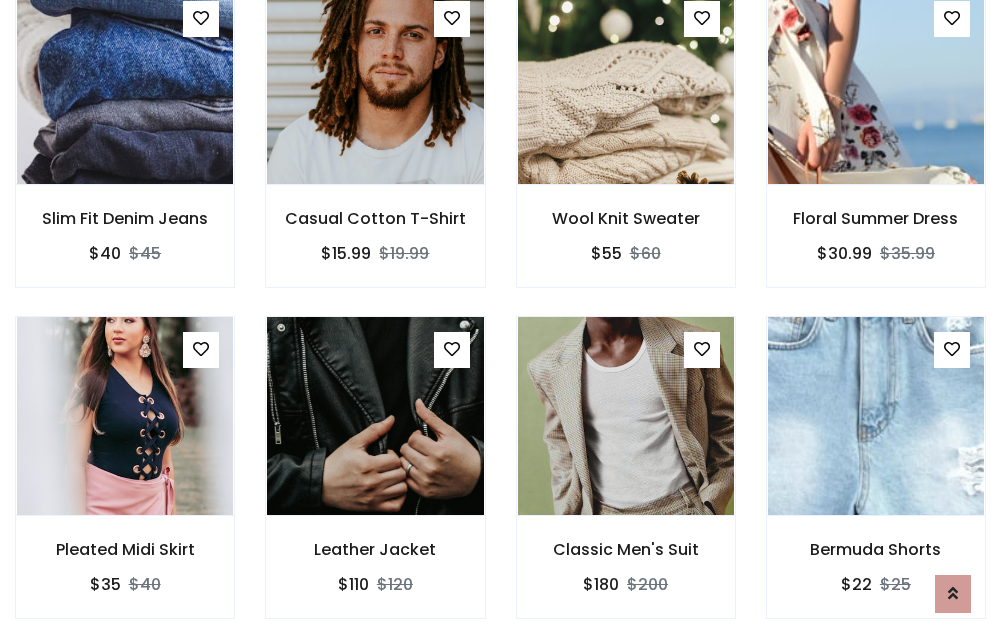 click on "Classic Men's Suit
$180
$200" at bounding box center (626, 481) 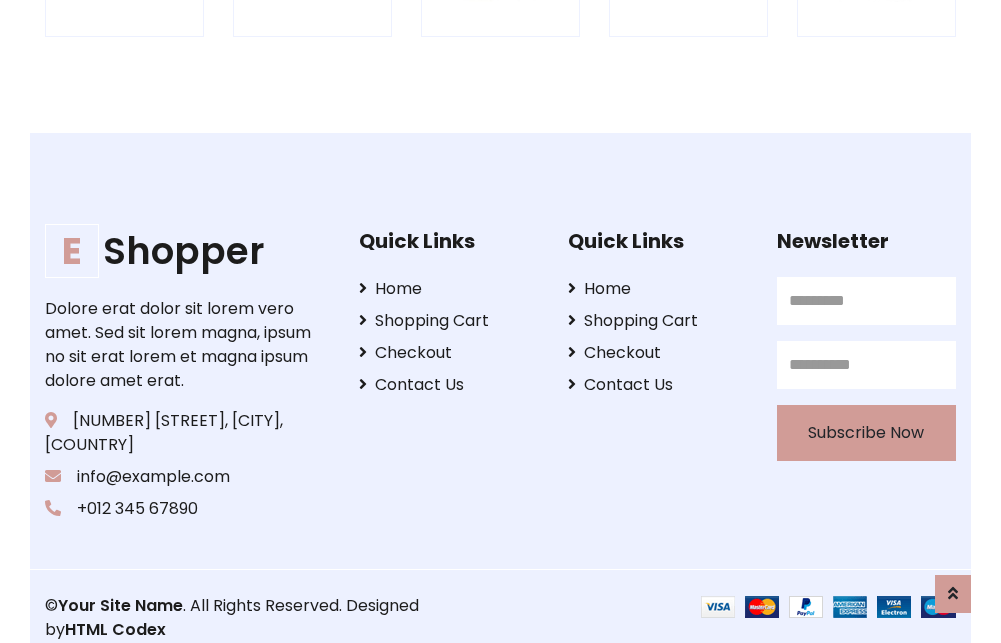 scroll, scrollTop: 3807, scrollLeft: 0, axis: vertical 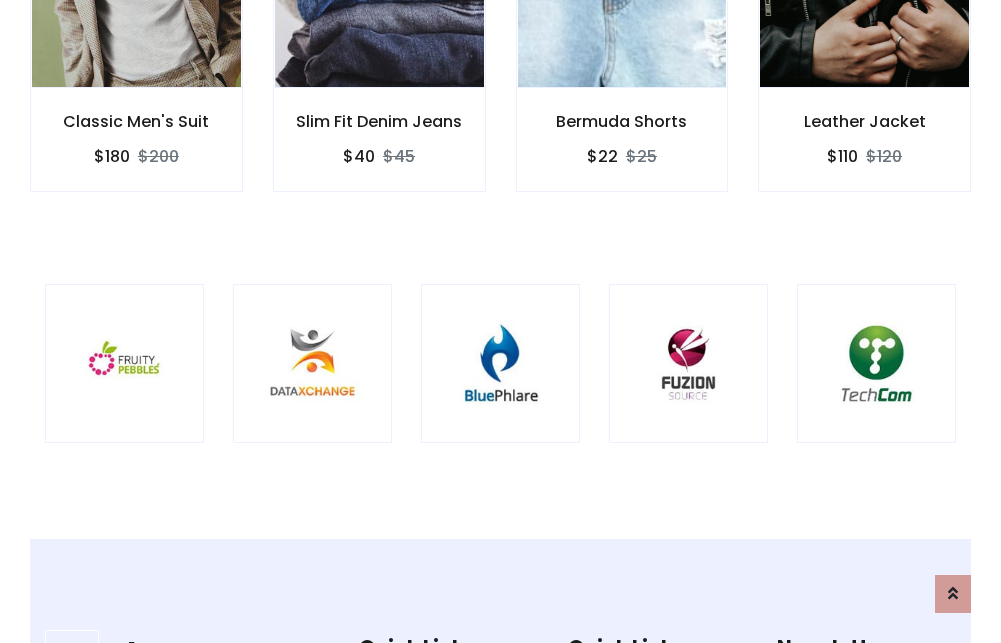 click at bounding box center [500, 363] 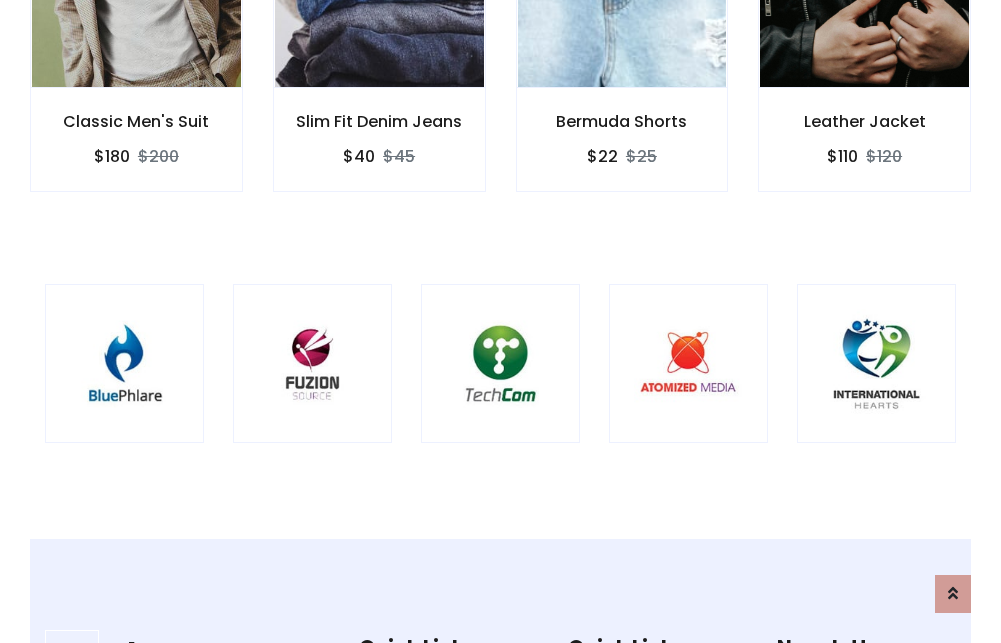 click at bounding box center [500, 363] 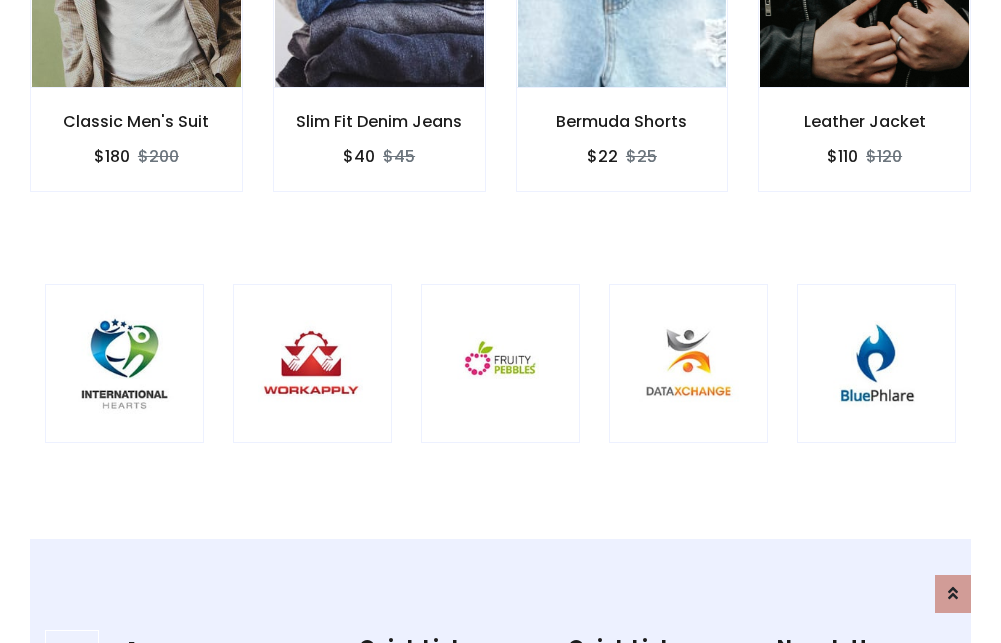 click at bounding box center [500, 363] 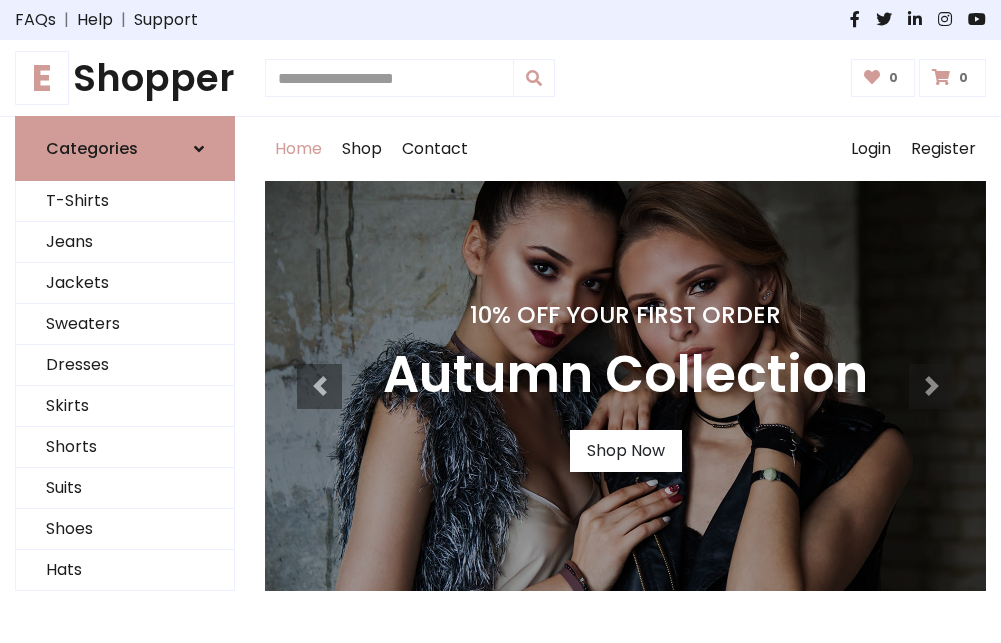 scroll, scrollTop: 0, scrollLeft: 0, axis: both 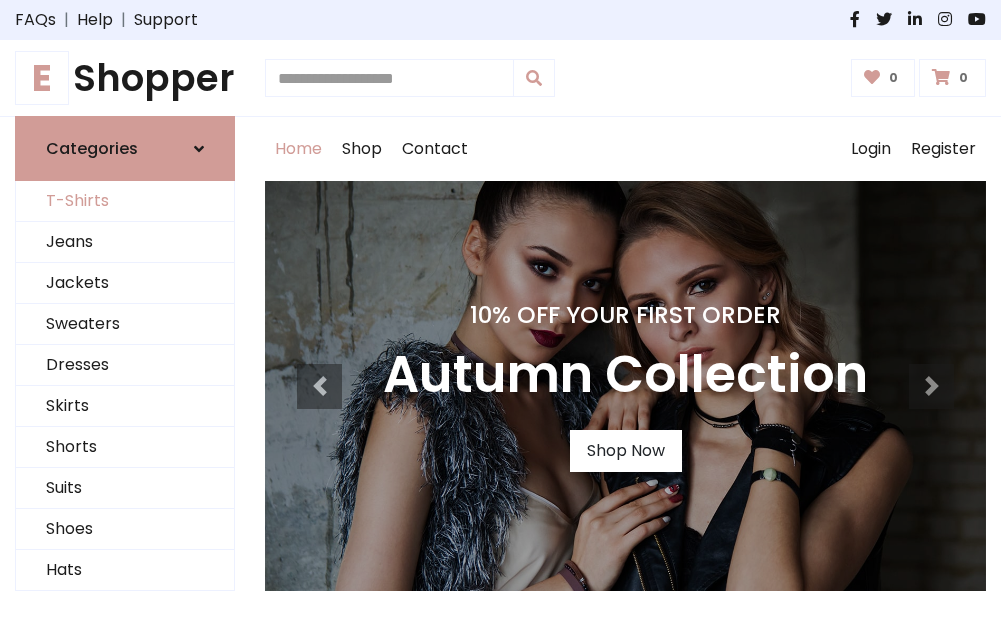 click on "T-Shirts" at bounding box center (125, 201) 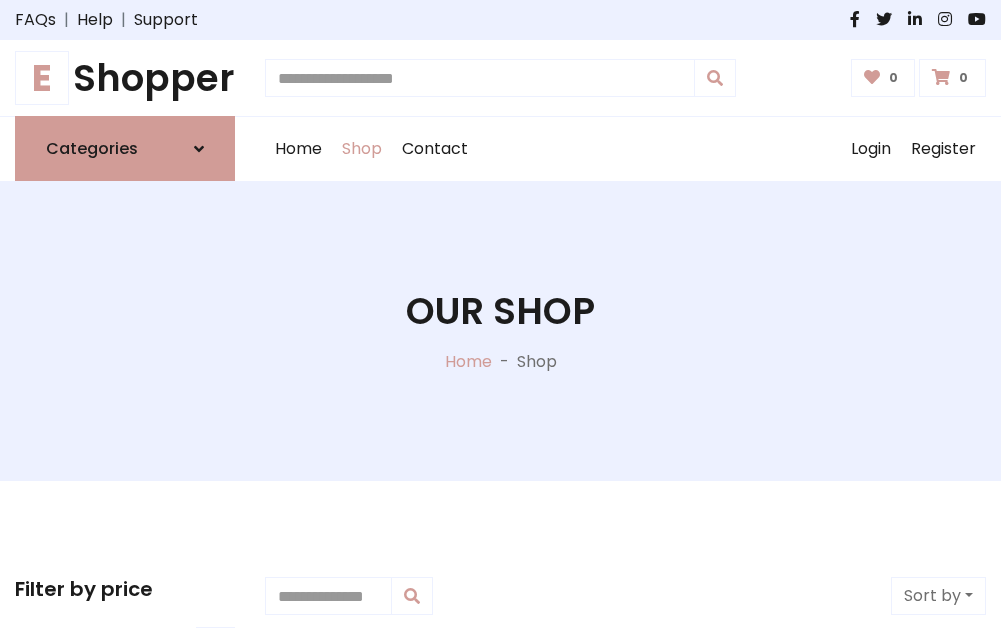 scroll, scrollTop: 802, scrollLeft: 0, axis: vertical 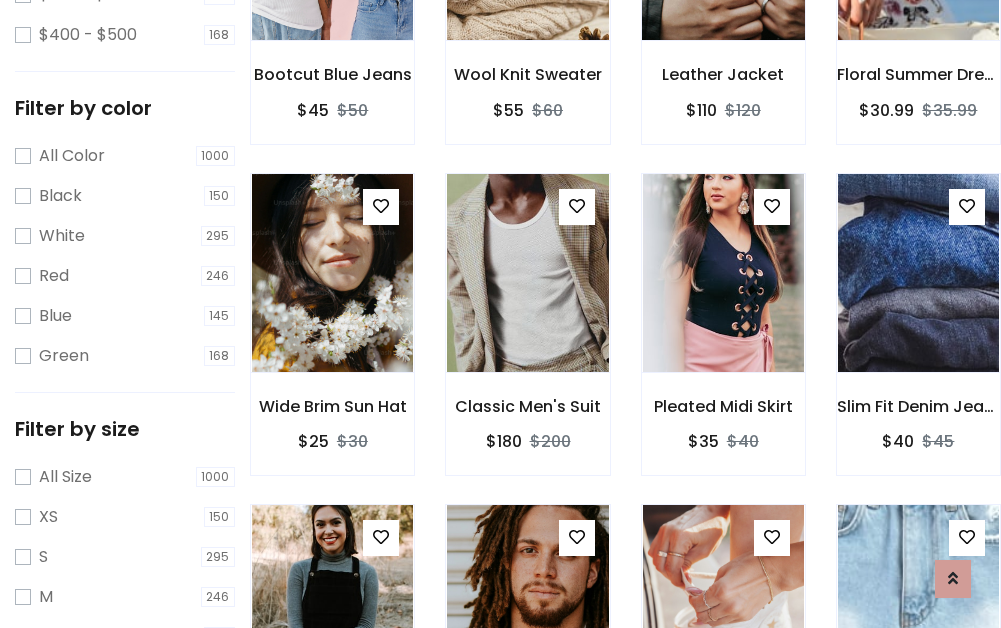 click at bounding box center [723, -59] 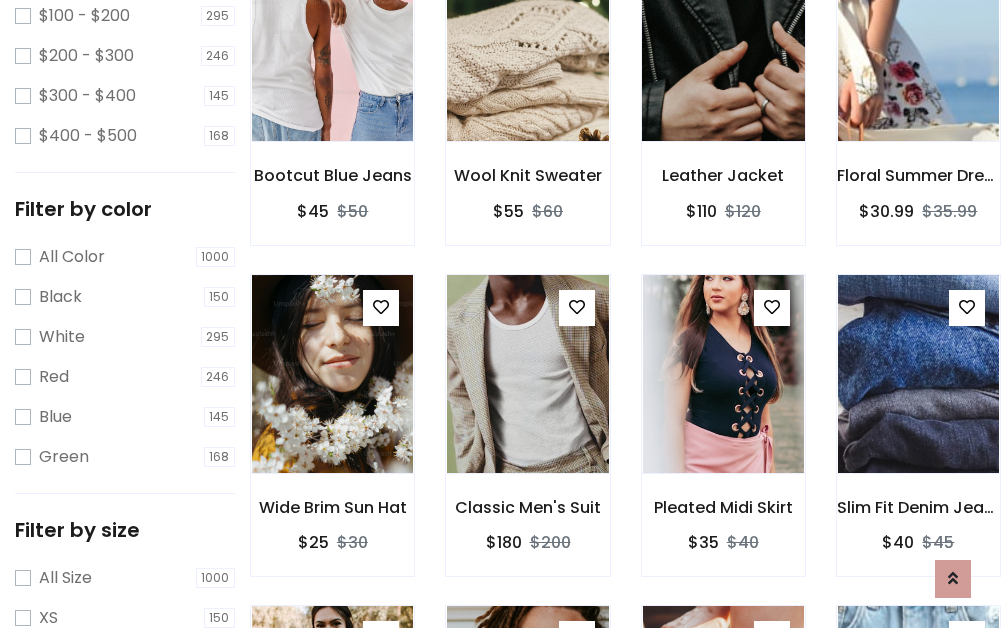 scroll, scrollTop: 101, scrollLeft: 0, axis: vertical 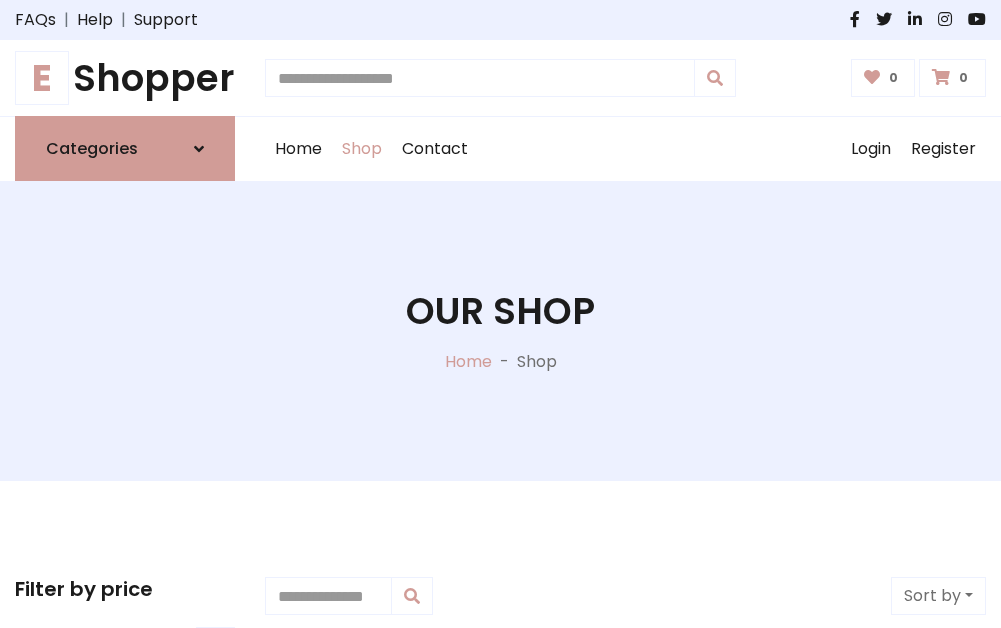 click on "E Shopper" at bounding box center (125, 78) 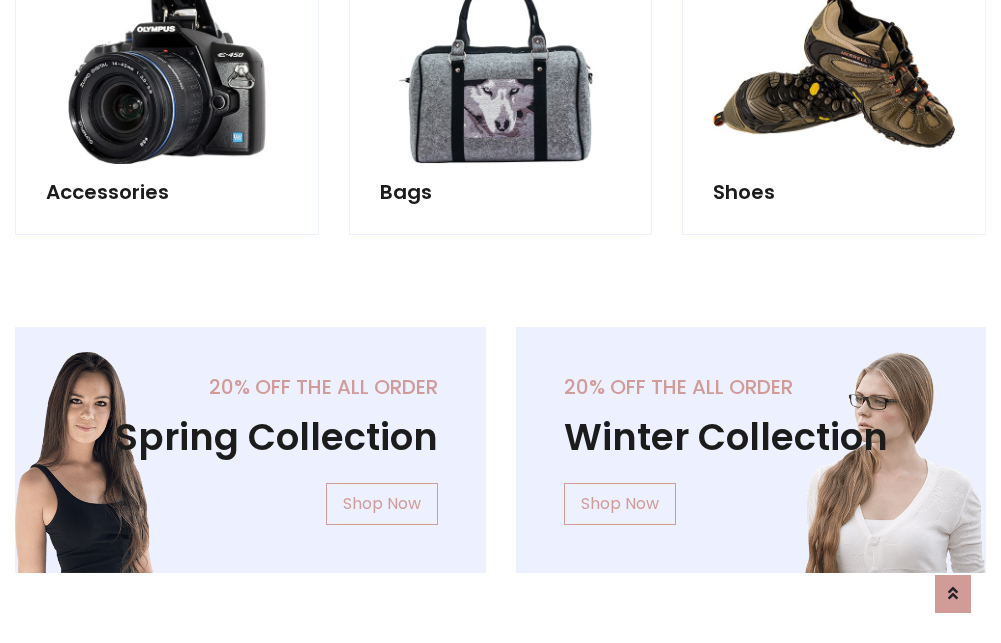scroll, scrollTop: 1943, scrollLeft: 0, axis: vertical 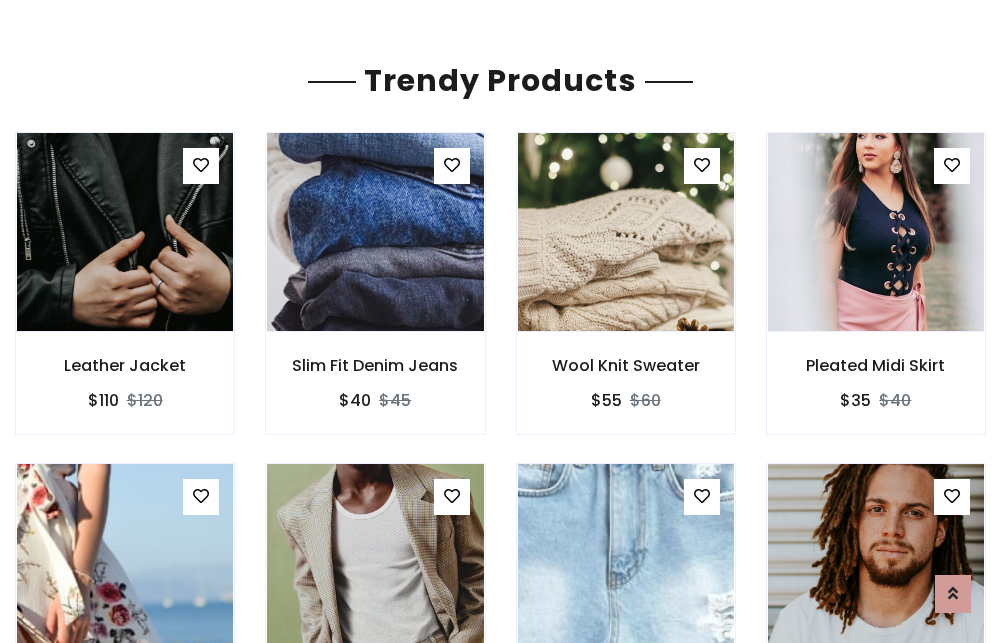 click on "Shop" at bounding box center [362, -1794] 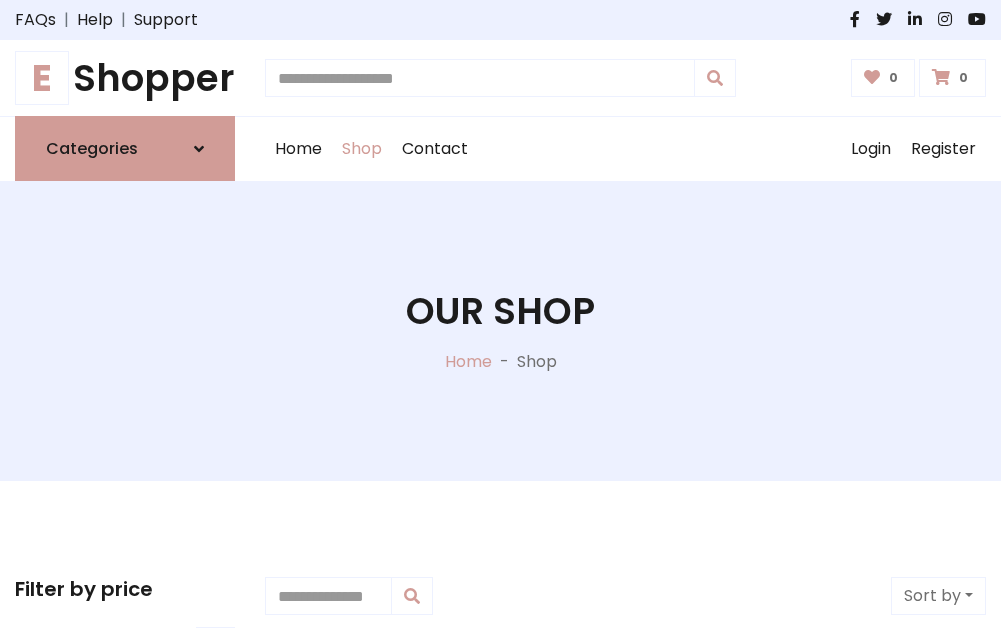 scroll, scrollTop: 0, scrollLeft: 0, axis: both 